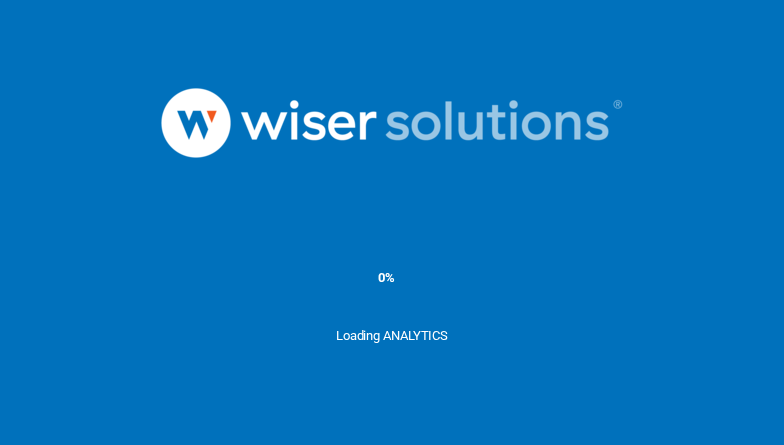 scroll, scrollTop: 0, scrollLeft: 0, axis: both 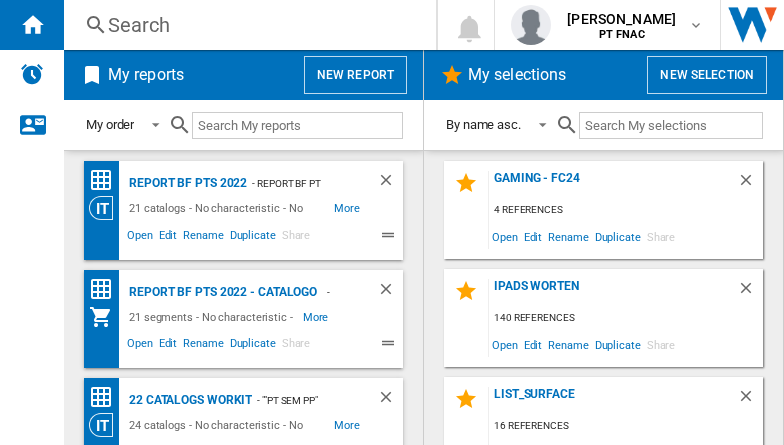 click on "Selecao Portateis Worten" 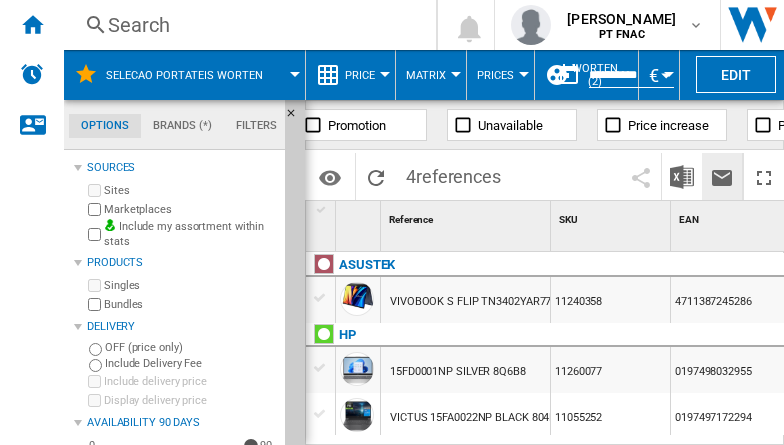 click at bounding box center [722, 178] 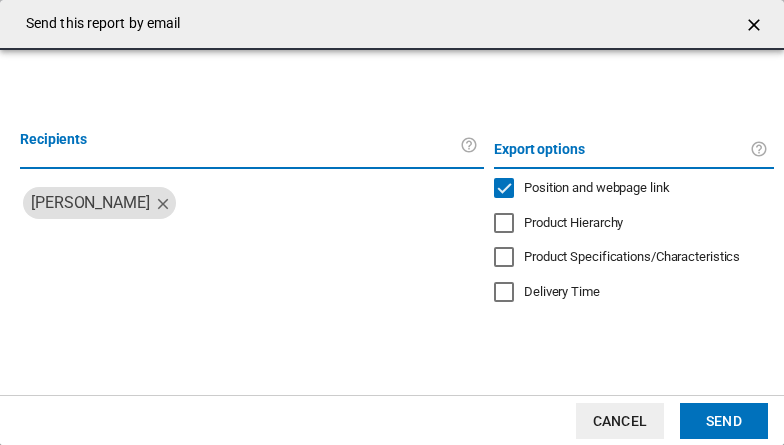 click 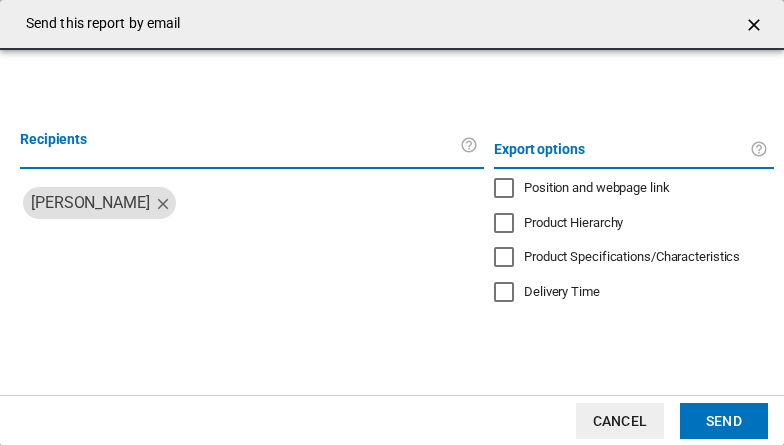 click at bounding box center [210, 243] 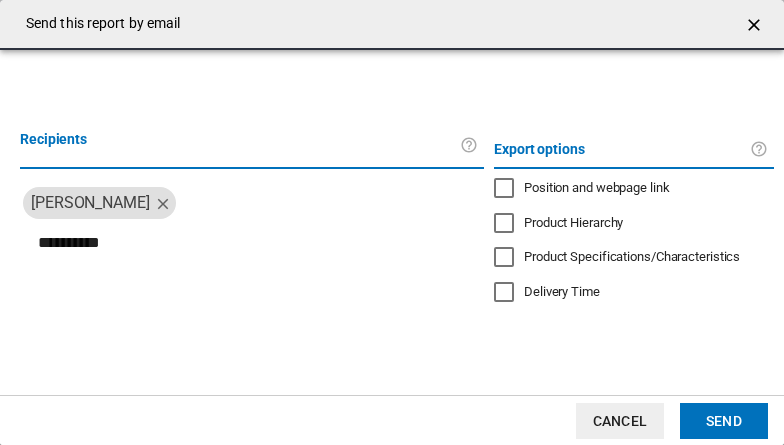 type on "**********" 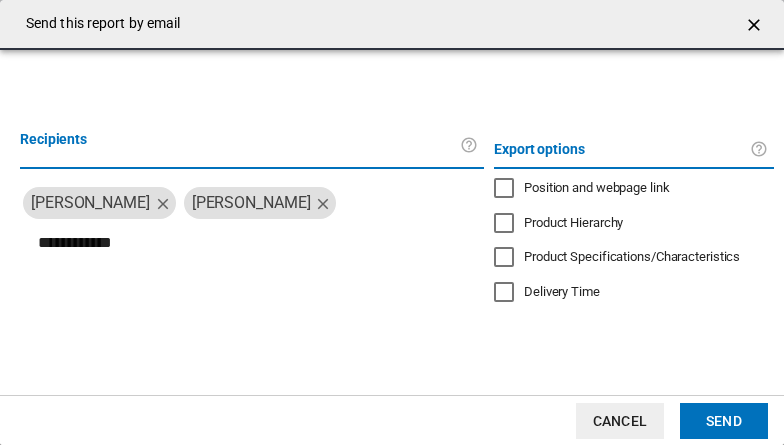 type on "**********" 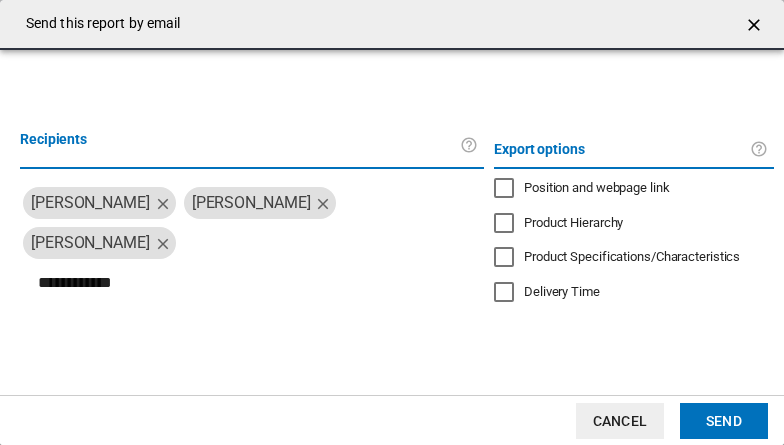 type on "**********" 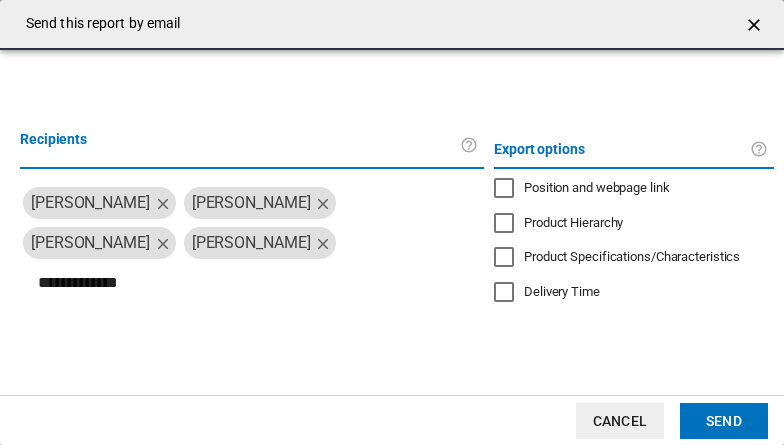 type 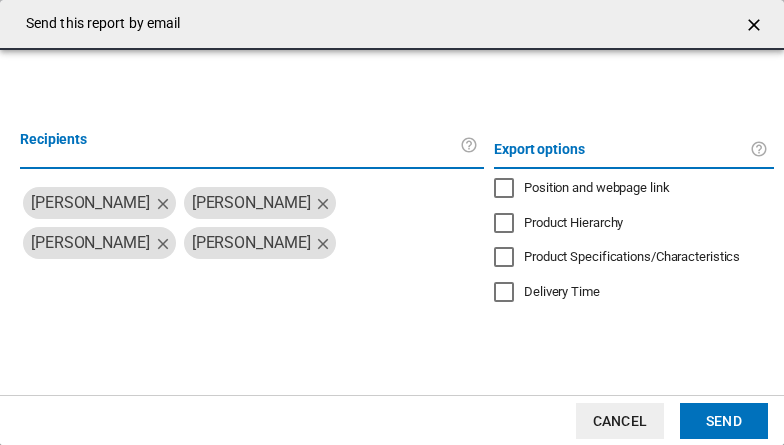 click on "Send" 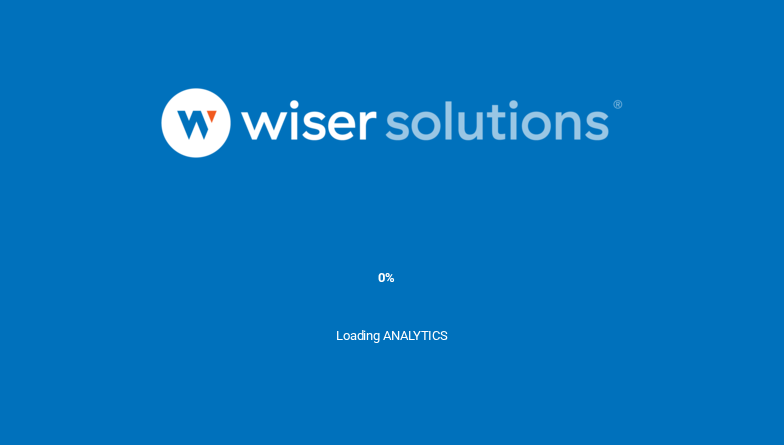 scroll, scrollTop: 0, scrollLeft: 0, axis: both 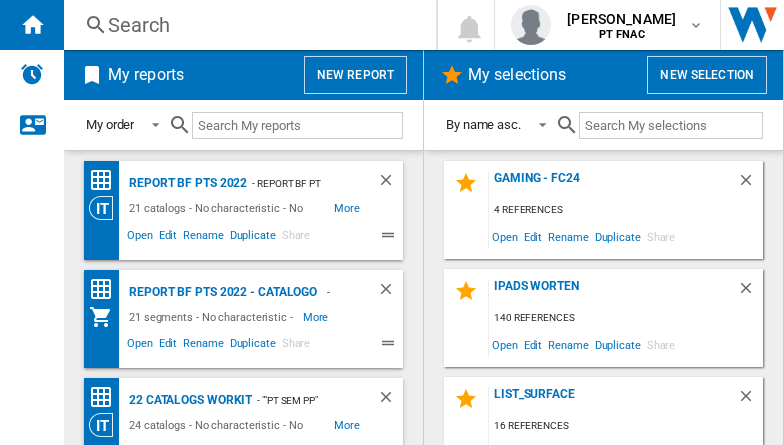 click on "Tablets Samsung Worten" 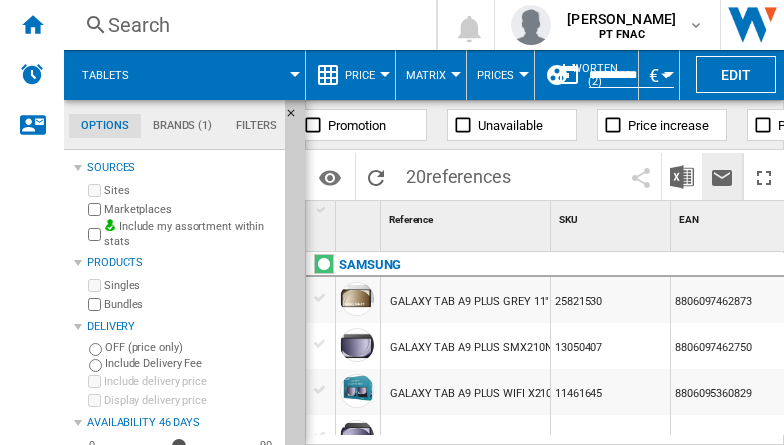 click at bounding box center [722, 178] 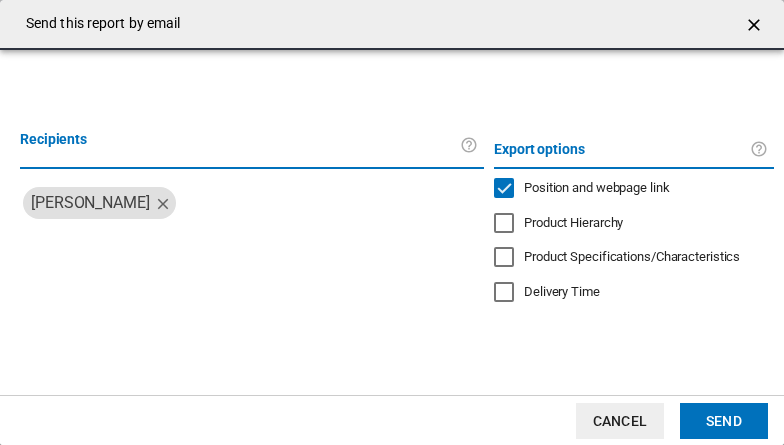 click 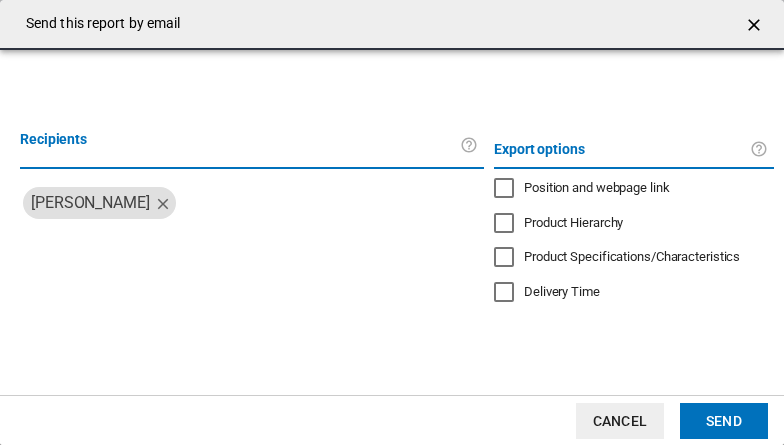 click at bounding box center [210, 243] 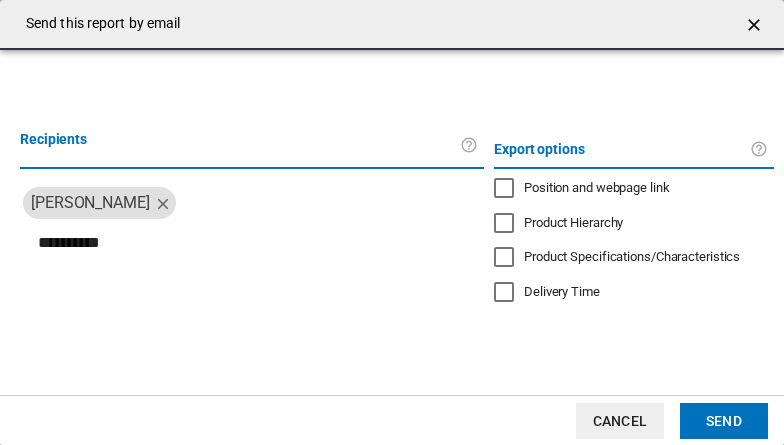 type on "**********" 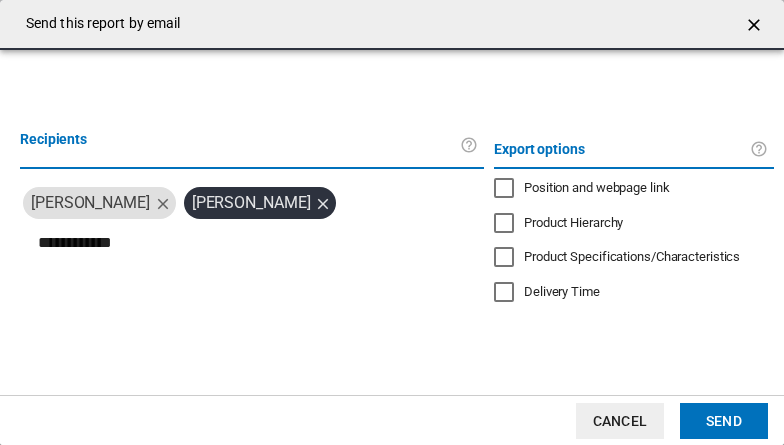 type on "**********" 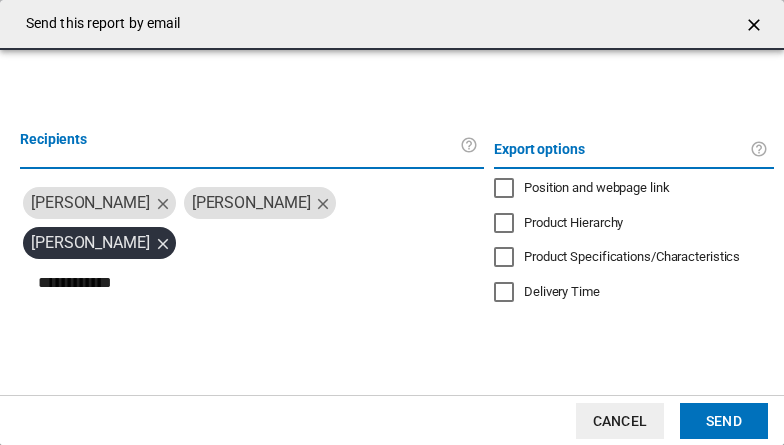 type on "**********" 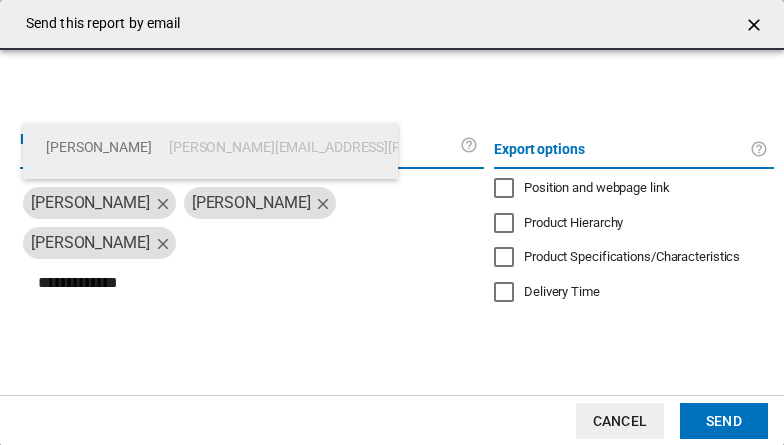 type 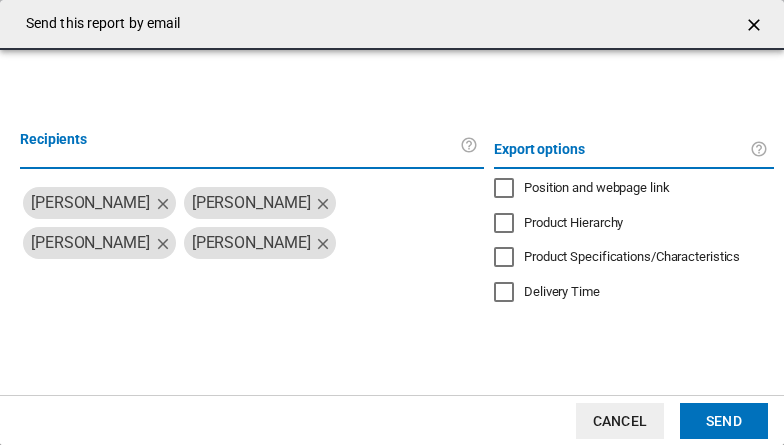 click on "Send" 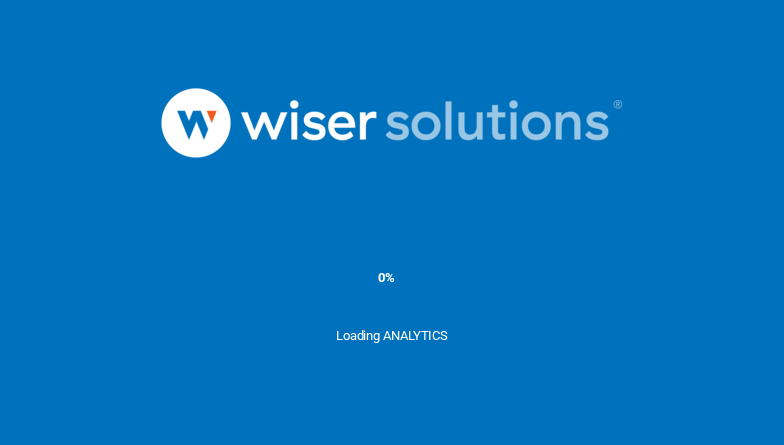 scroll, scrollTop: 0, scrollLeft: 0, axis: both 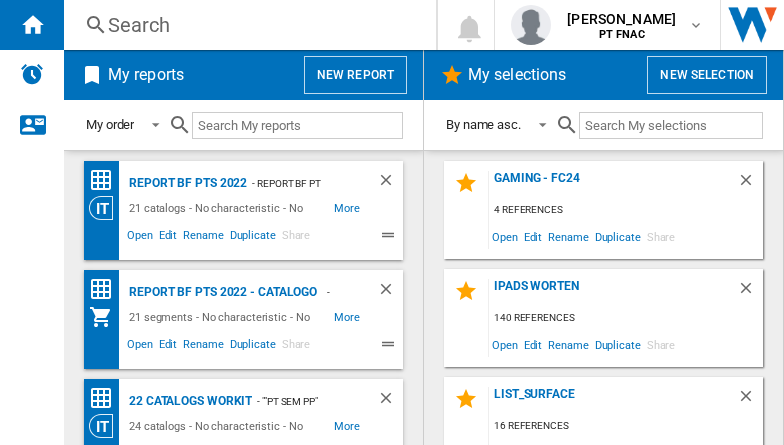 click on "Ipads Worten" 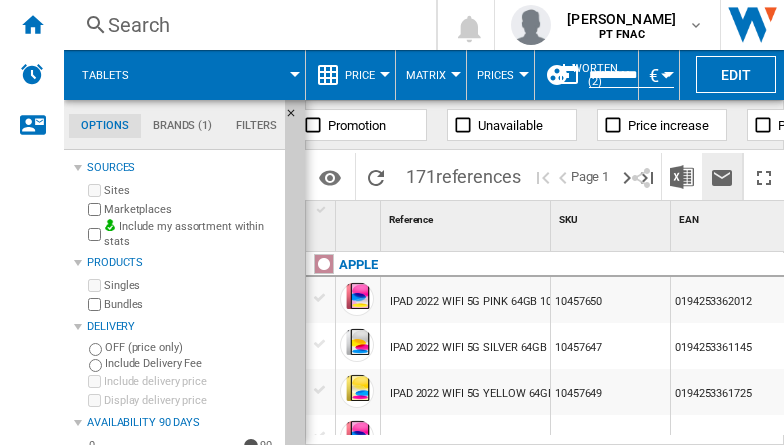 click at bounding box center [722, 178] 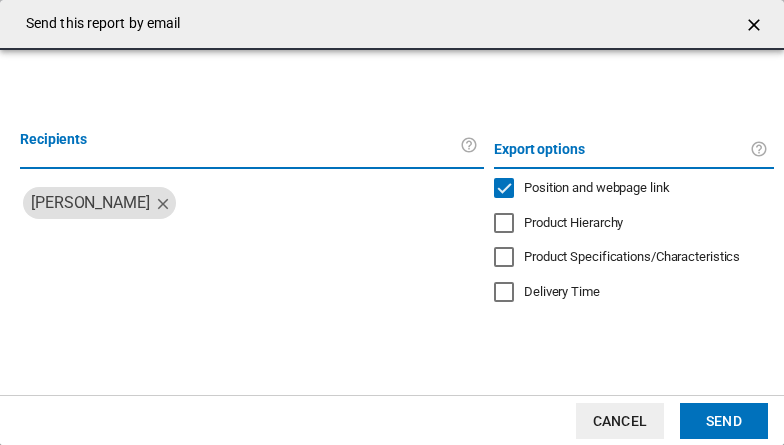 click 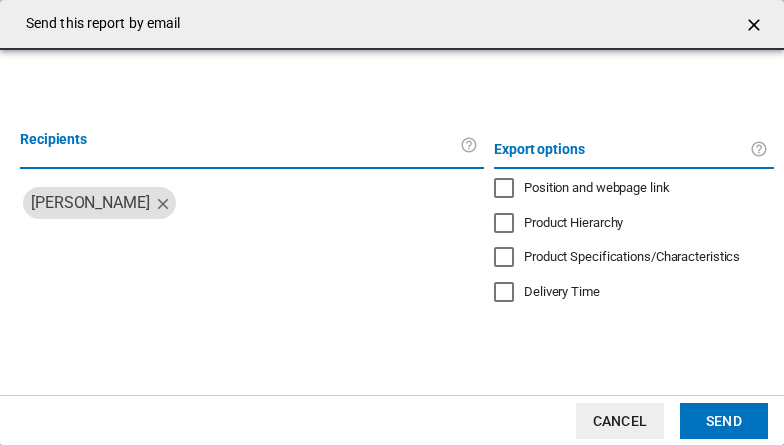 click at bounding box center [210, 243] 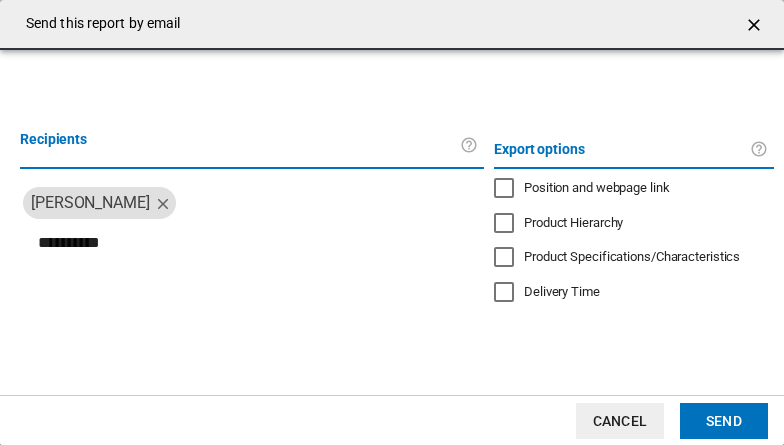 type on "**********" 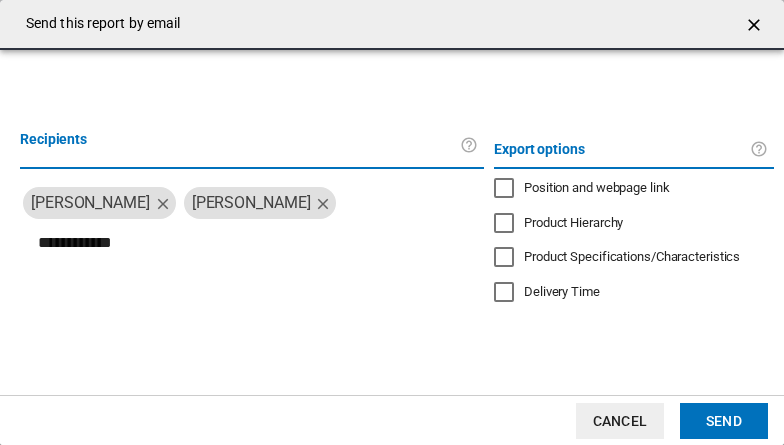 type on "**********" 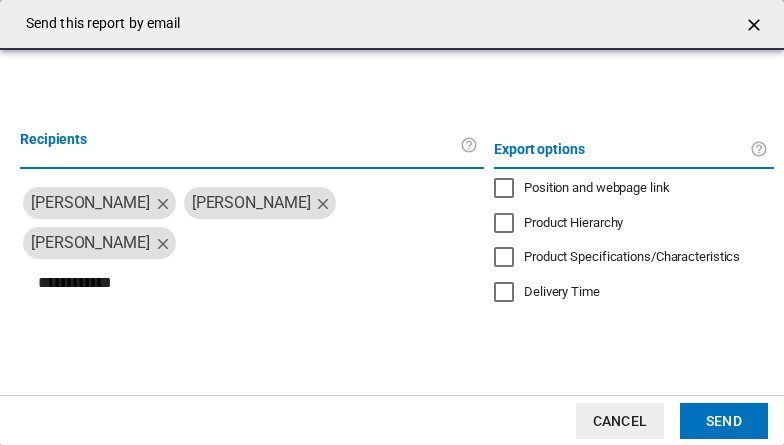 type on "**********" 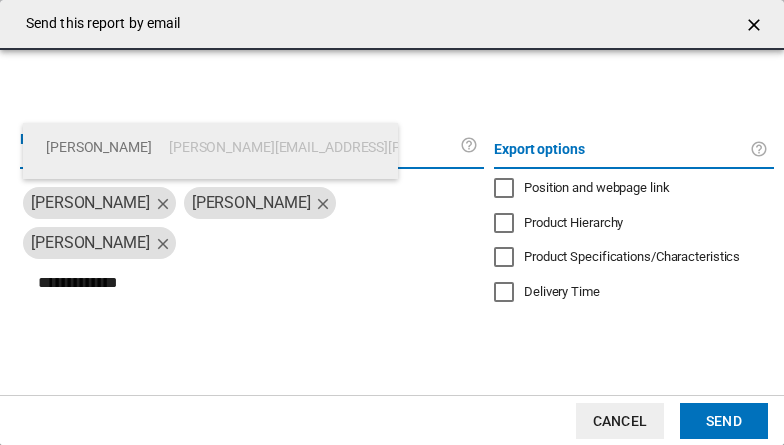 type 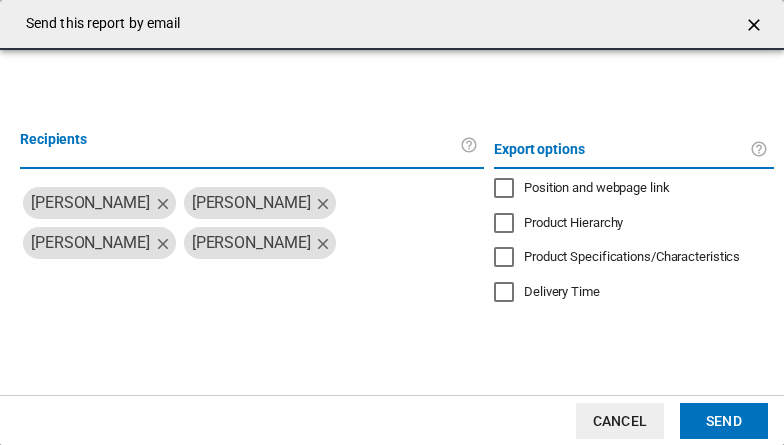 click on "Send" 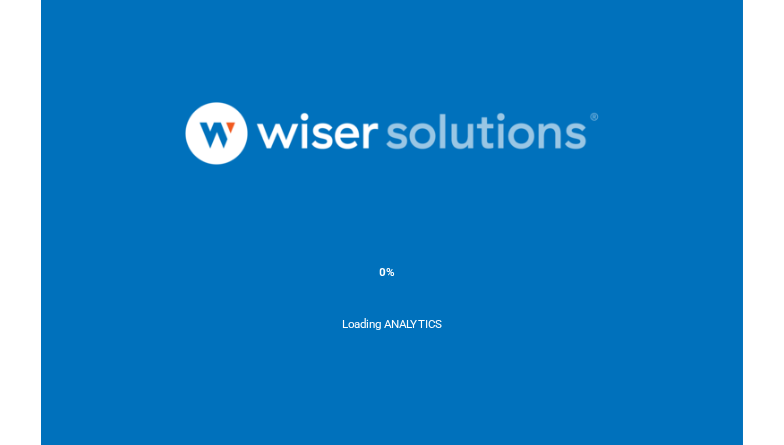 scroll, scrollTop: 0, scrollLeft: 0, axis: both 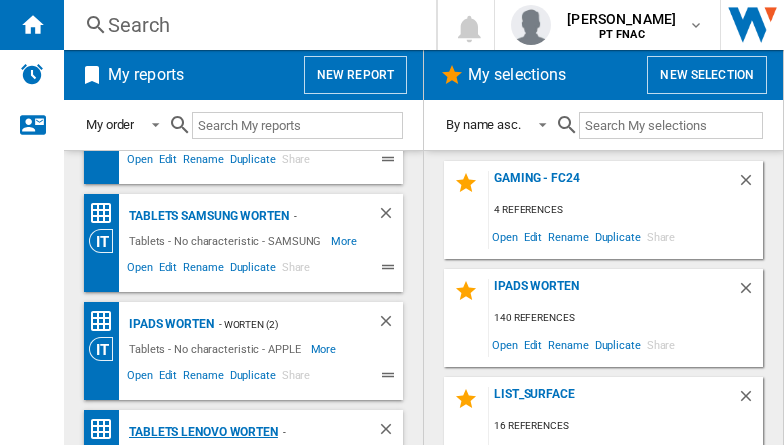 click on "Tablets Lenovo Worten" 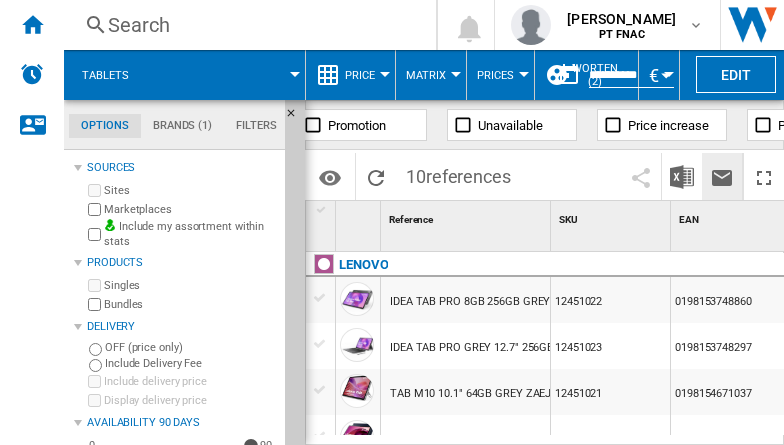 click at bounding box center (722, 178) 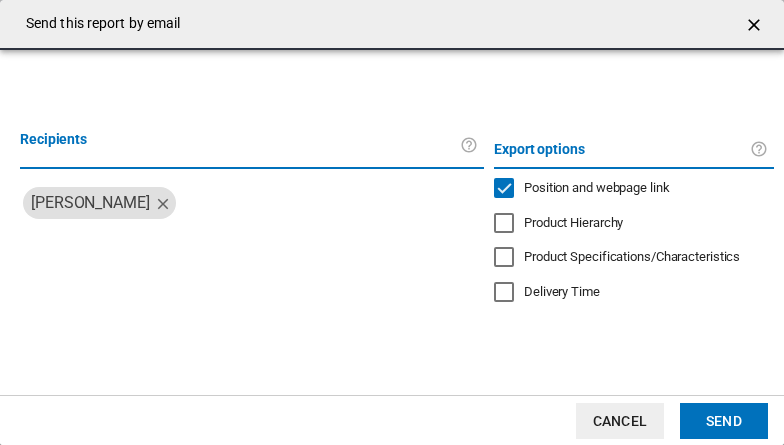 click 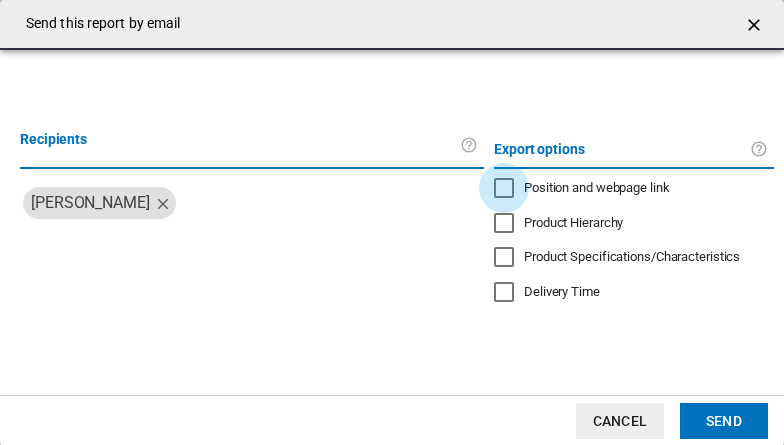 click at bounding box center [210, 243] 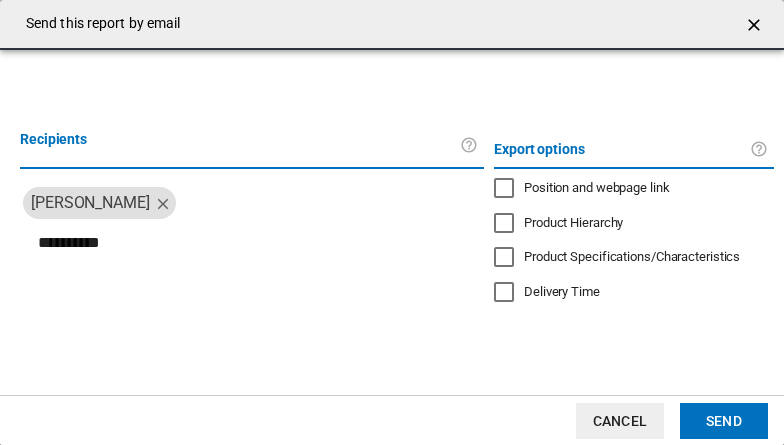 type on "**********" 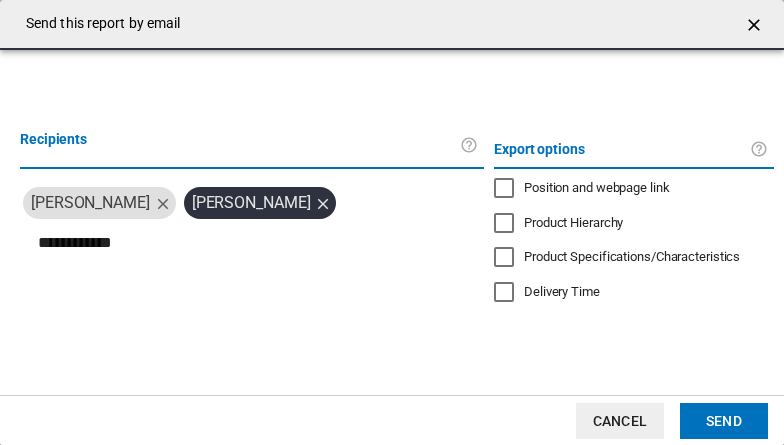 type on "**********" 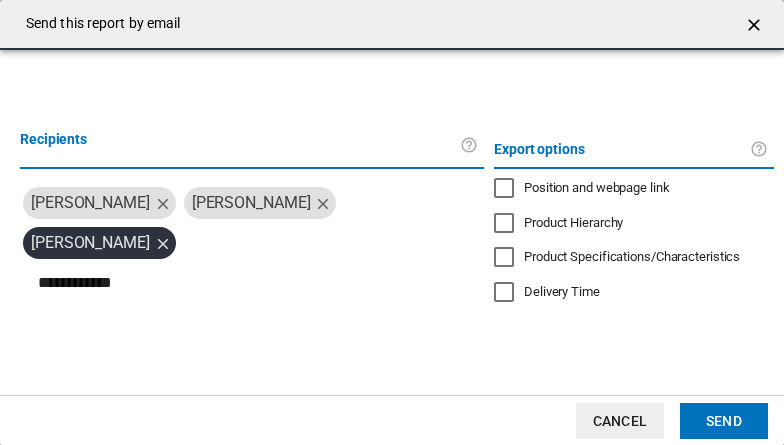 type on "**********" 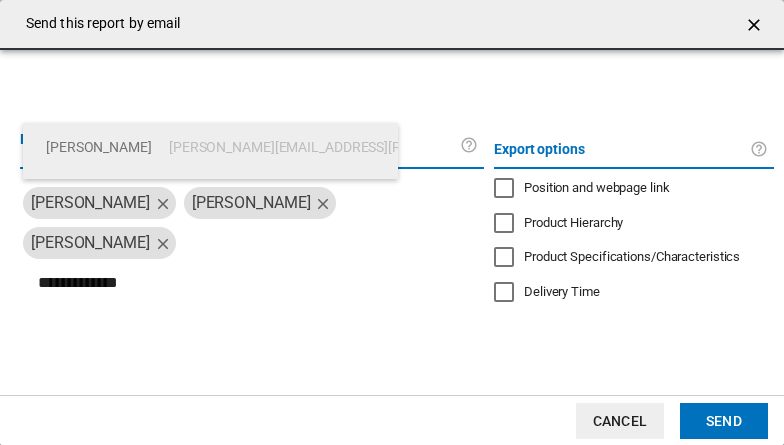type 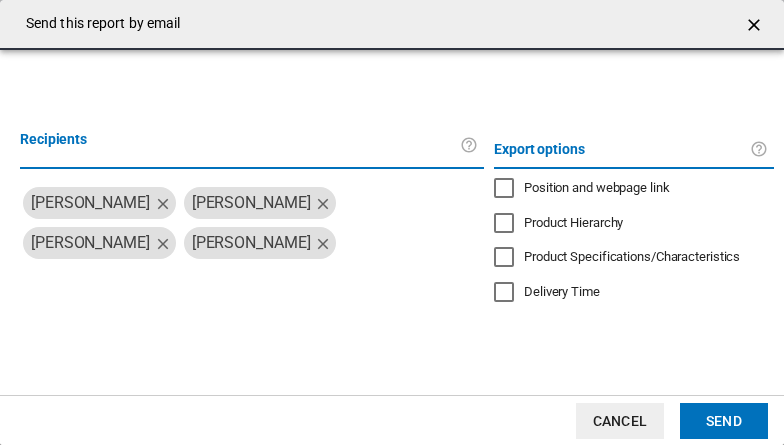click on "Send" 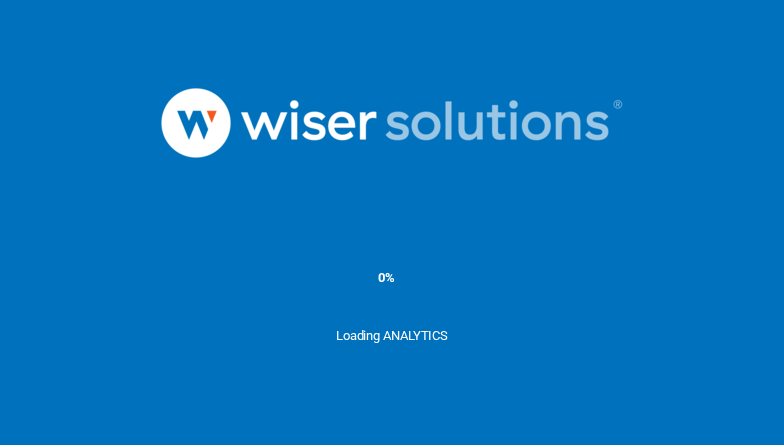 scroll, scrollTop: 0, scrollLeft: 0, axis: both 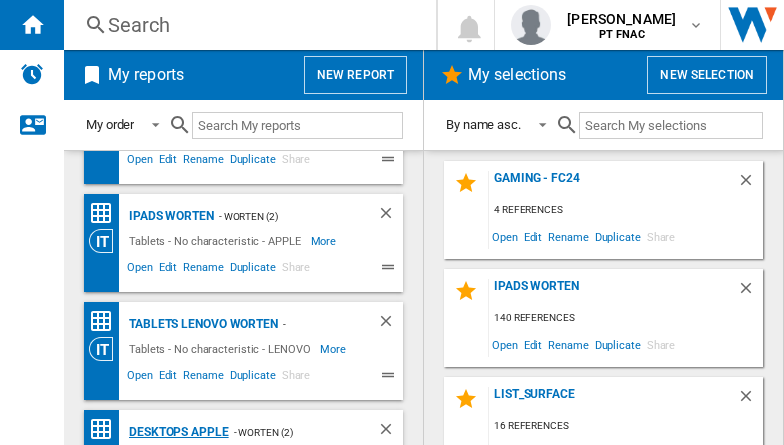 click on "Desktops Apple" 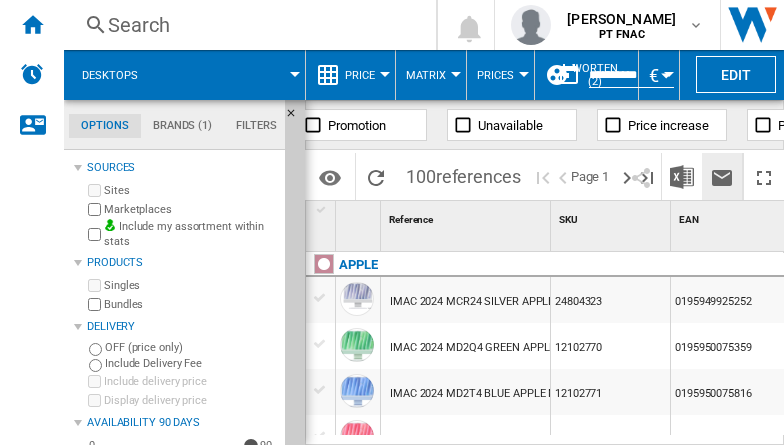 click at bounding box center [722, 178] 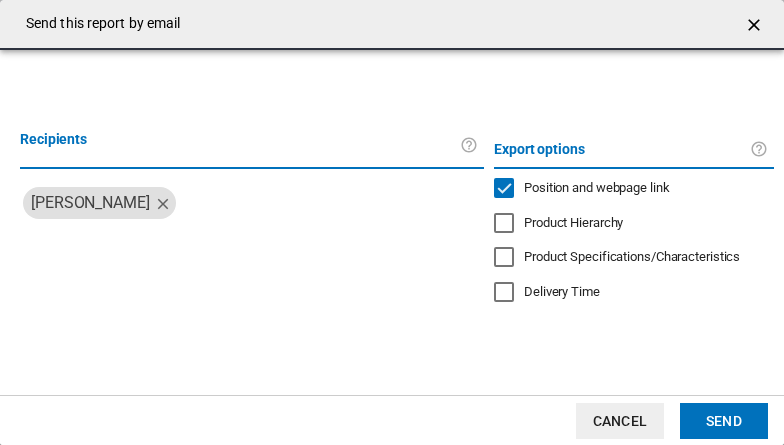 click 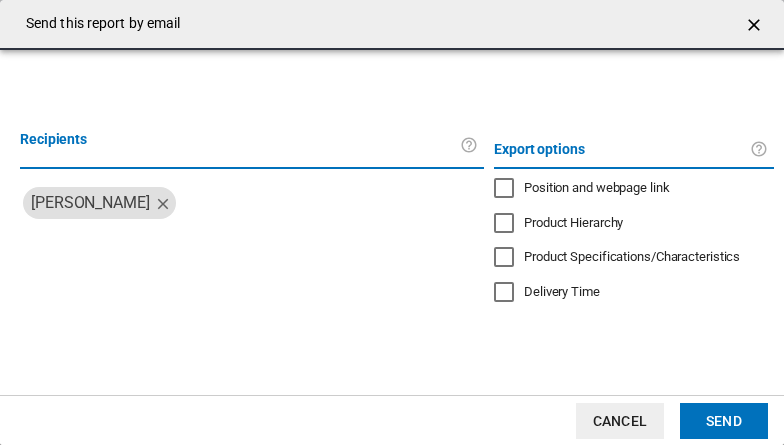 click at bounding box center (210, 243) 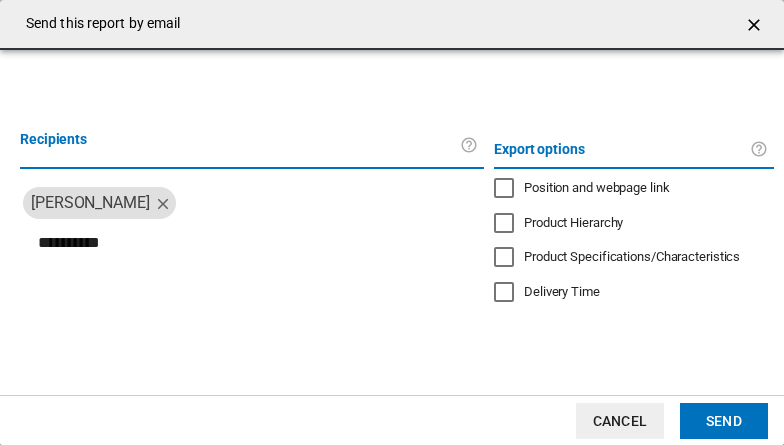 type on "**********" 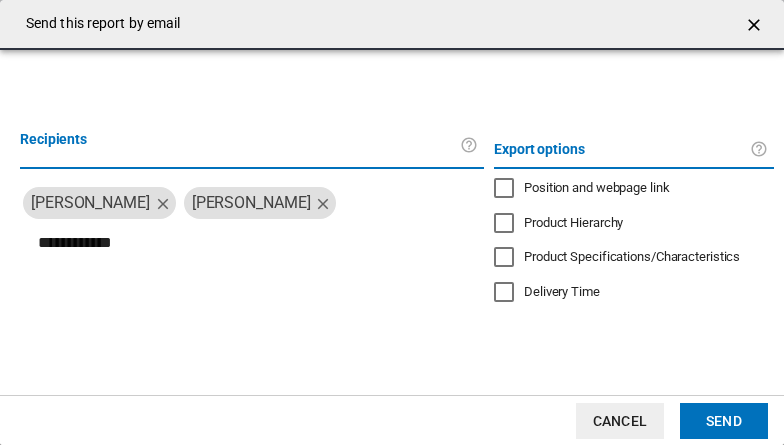 type on "**********" 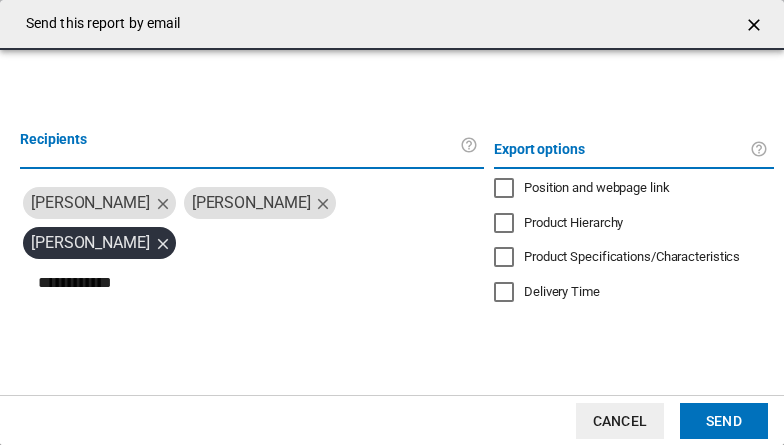 type on "**********" 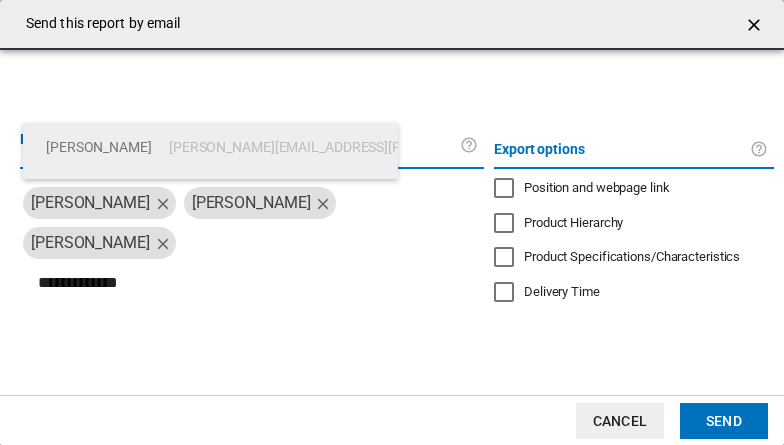 type 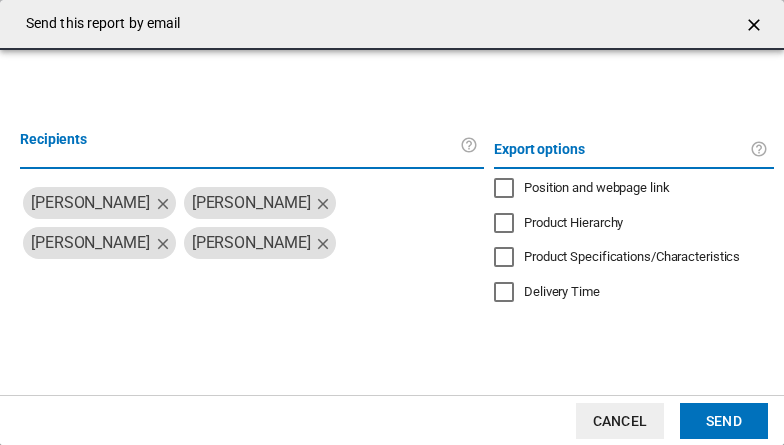 click on "Send" 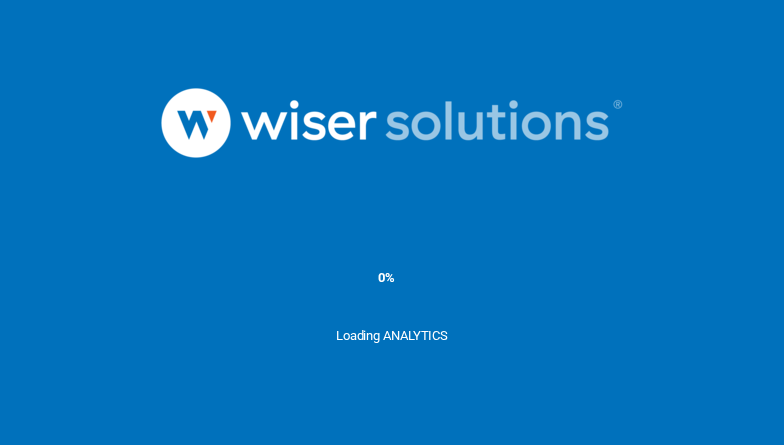 scroll, scrollTop: 0, scrollLeft: 0, axis: both 